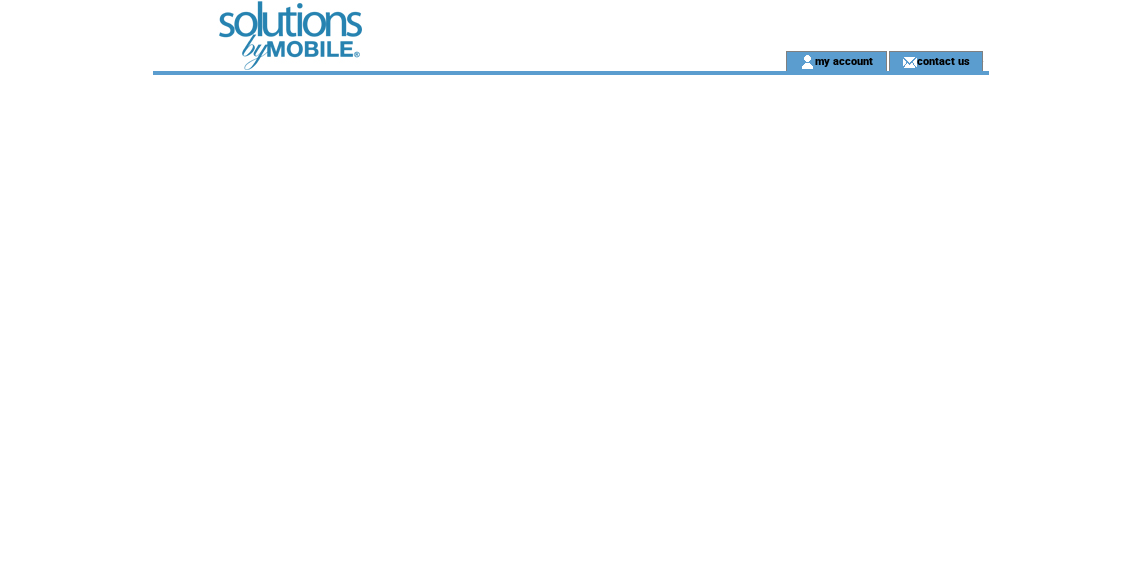 scroll, scrollTop: 0, scrollLeft: 0, axis: both 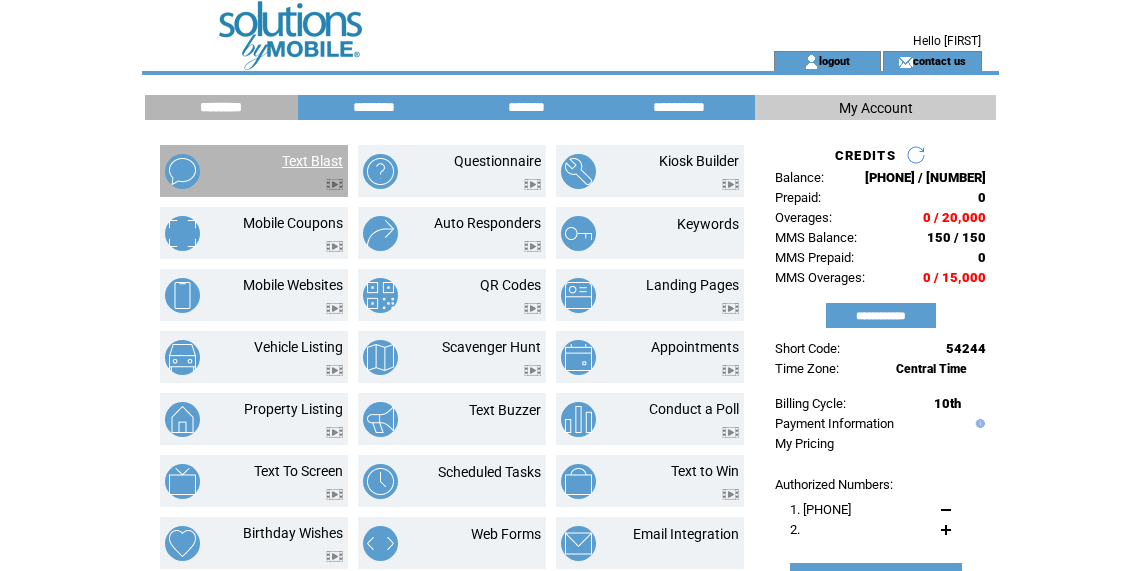 click on "Text Blast" at bounding box center [312, 161] 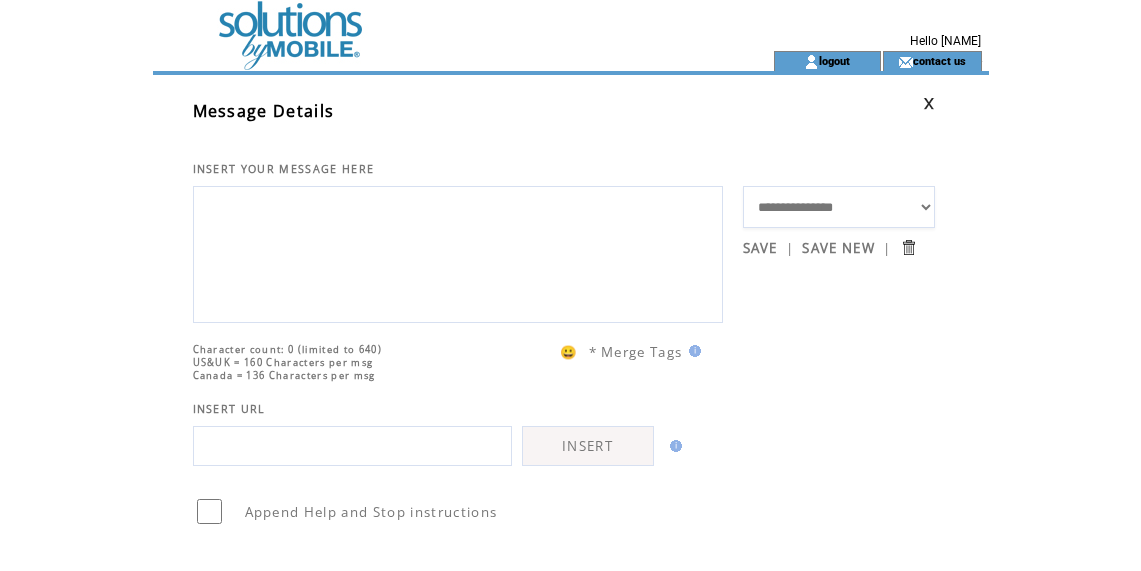 scroll, scrollTop: 0, scrollLeft: 0, axis: both 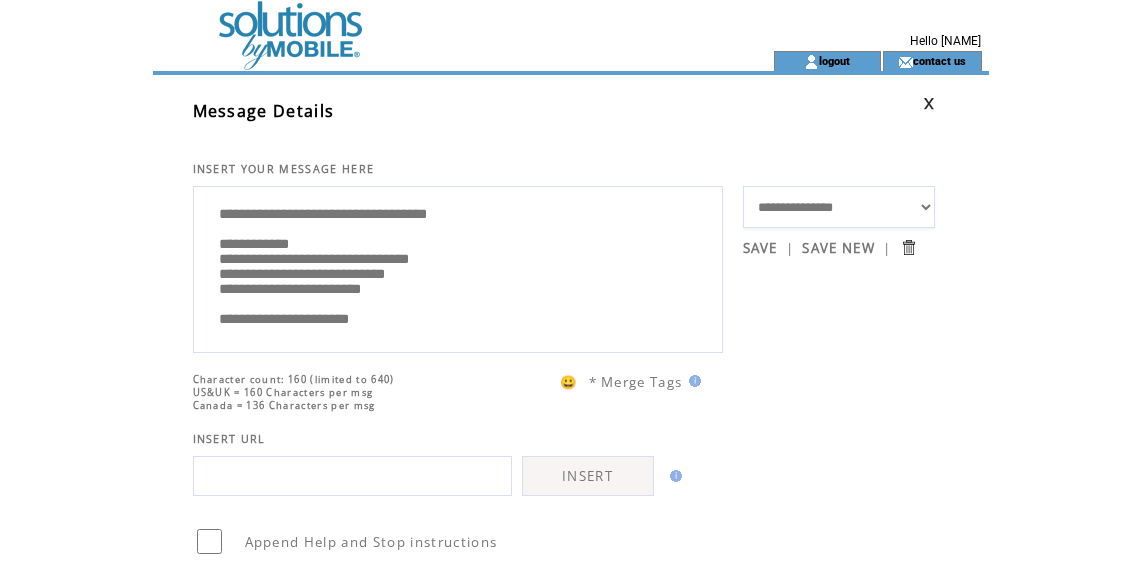click on "**********" at bounding box center (458, 267) 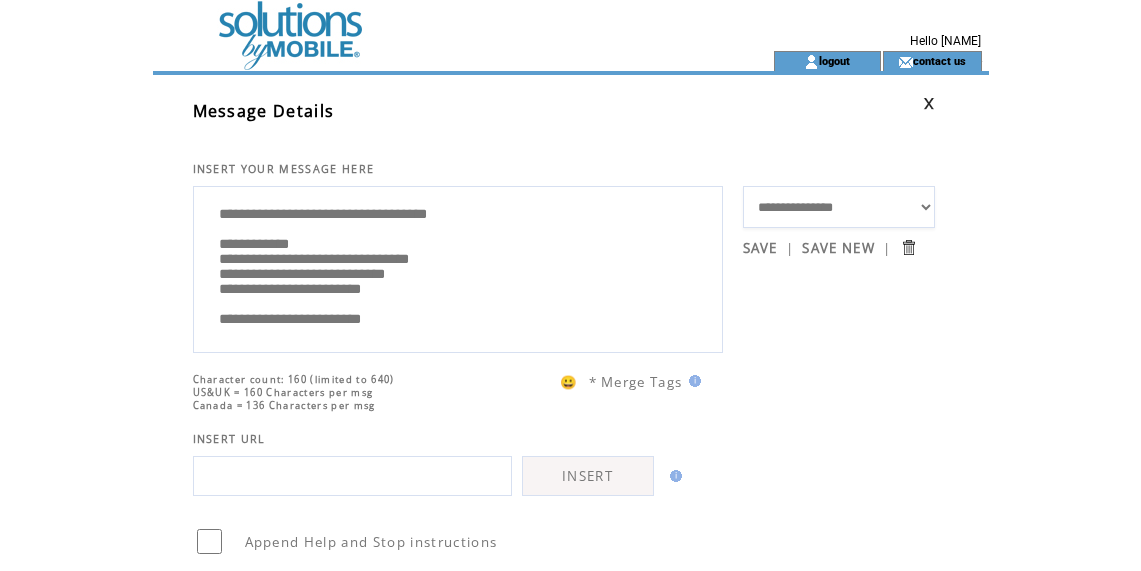 scroll, scrollTop: 65, scrollLeft: 0, axis: vertical 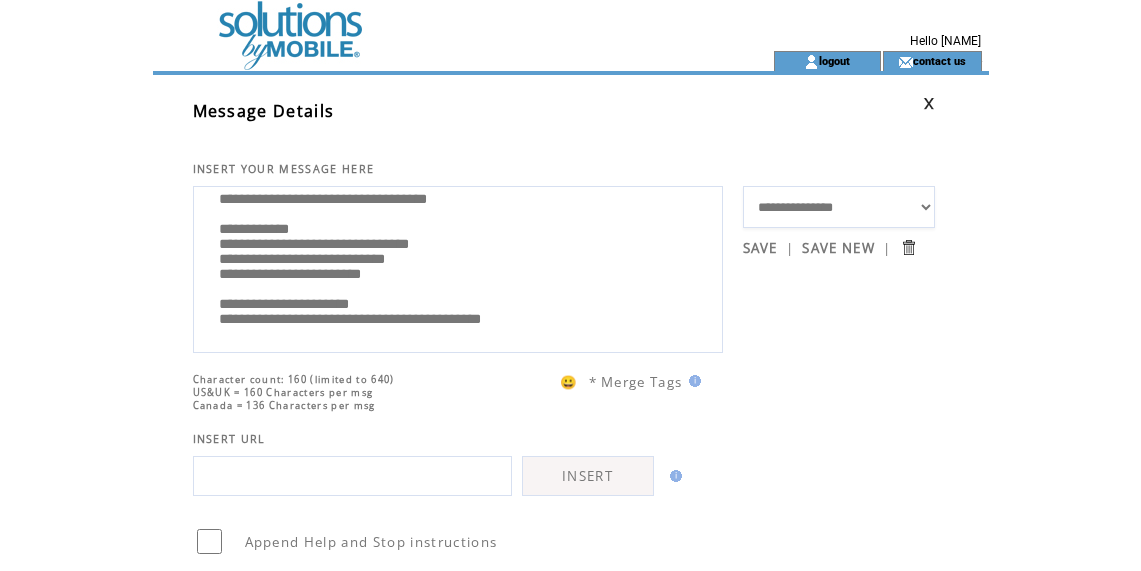 click on "**********" at bounding box center (458, 269) 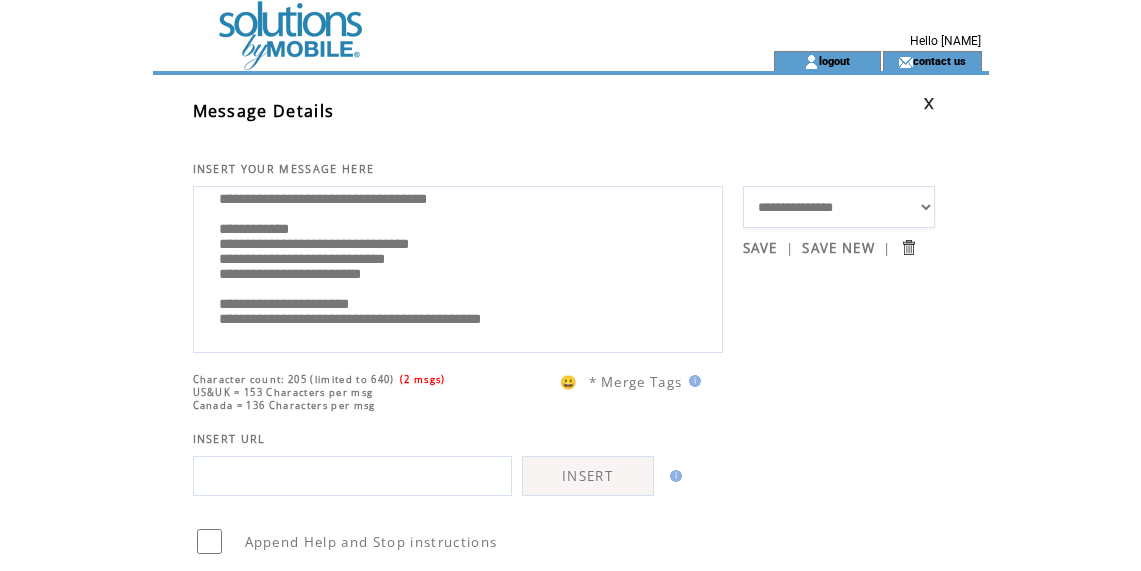 click on "**********" at bounding box center (458, 267) 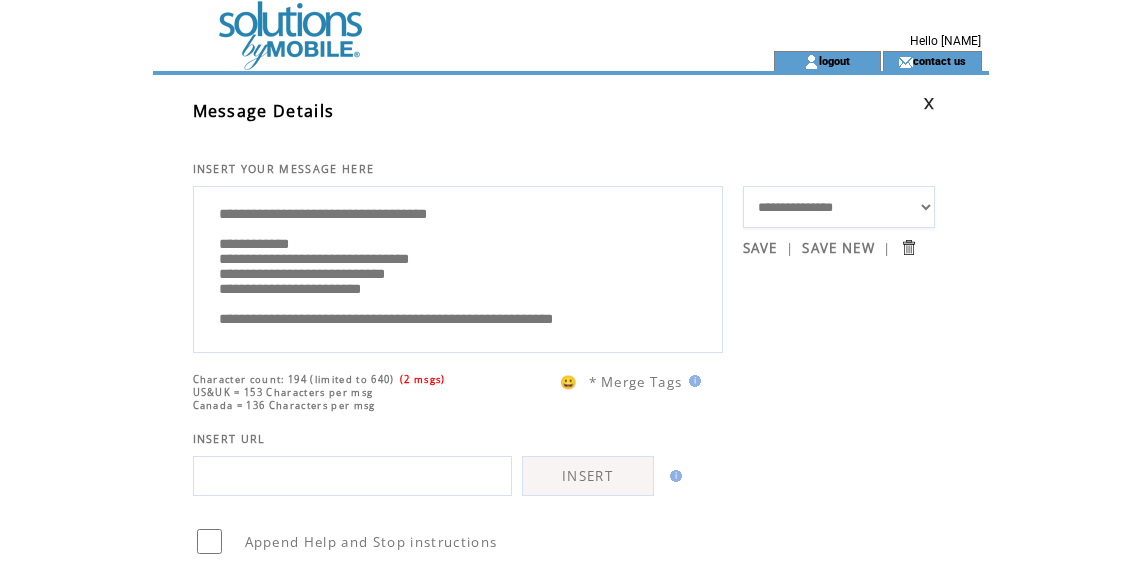 scroll, scrollTop: 40, scrollLeft: 0, axis: vertical 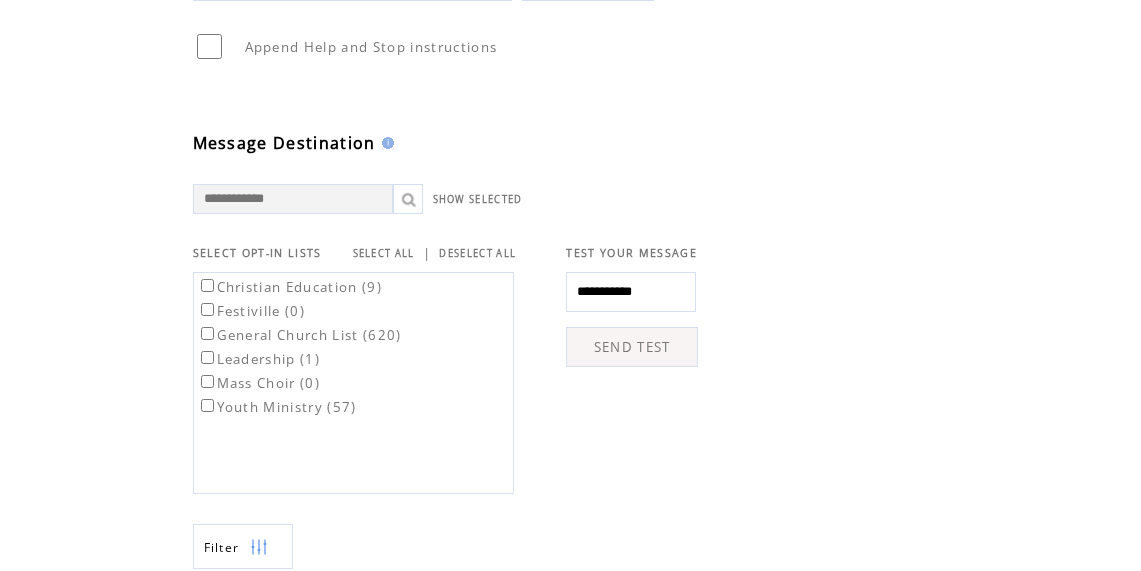 type on "**********" 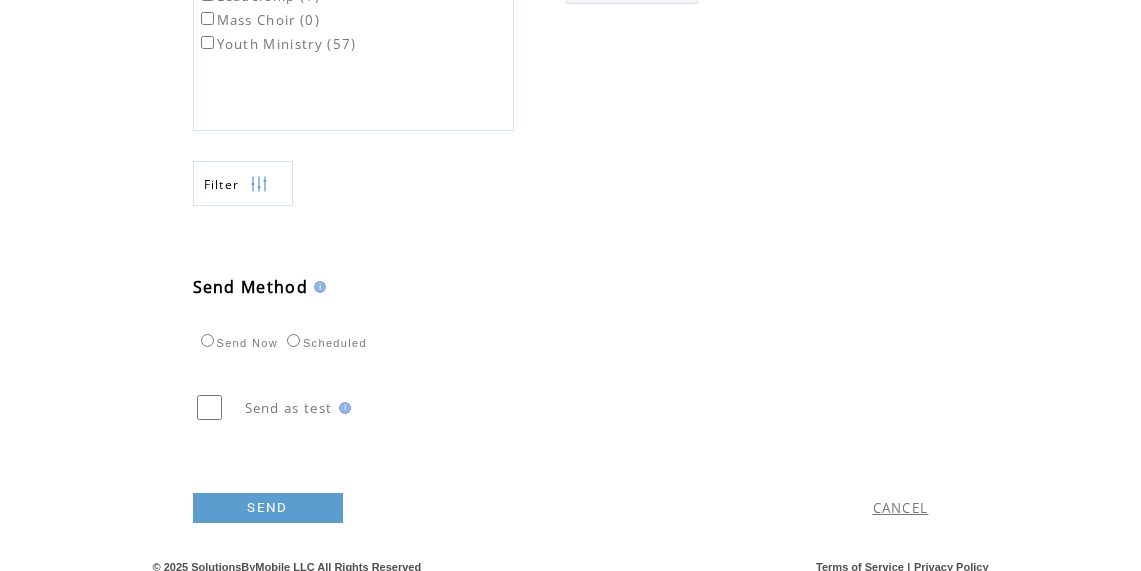 scroll, scrollTop: 871, scrollLeft: 0, axis: vertical 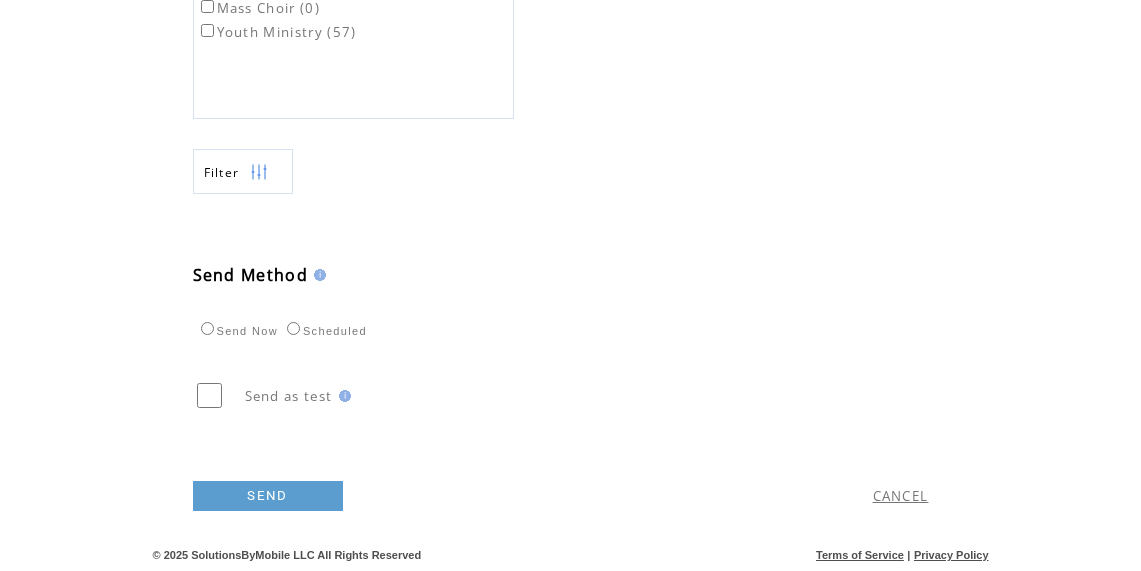 click on "SEND" at bounding box center (268, 496) 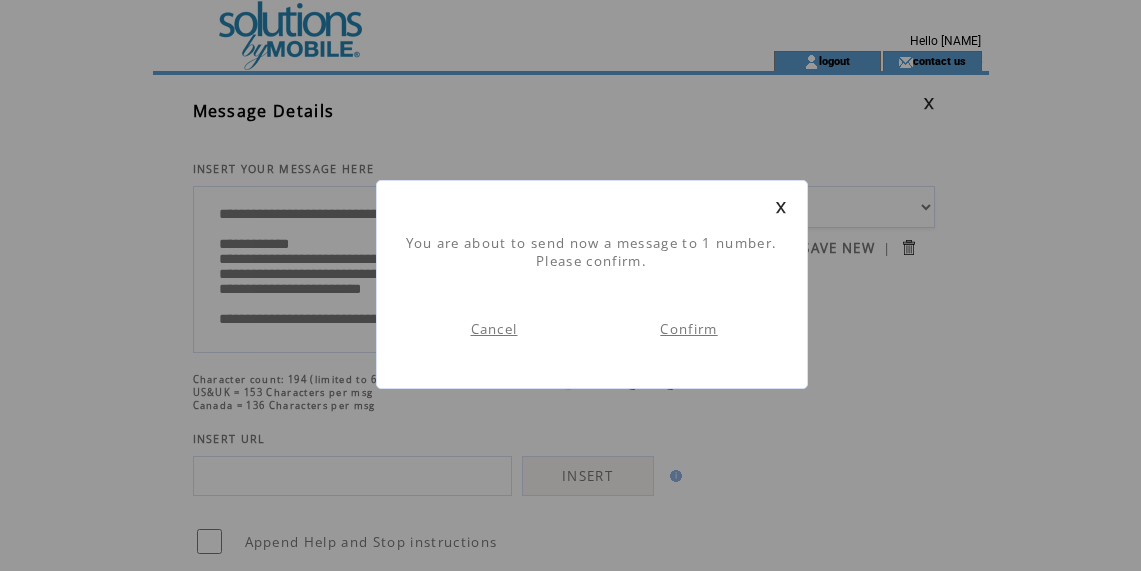 scroll, scrollTop: 1, scrollLeft: 0, axis: vertical 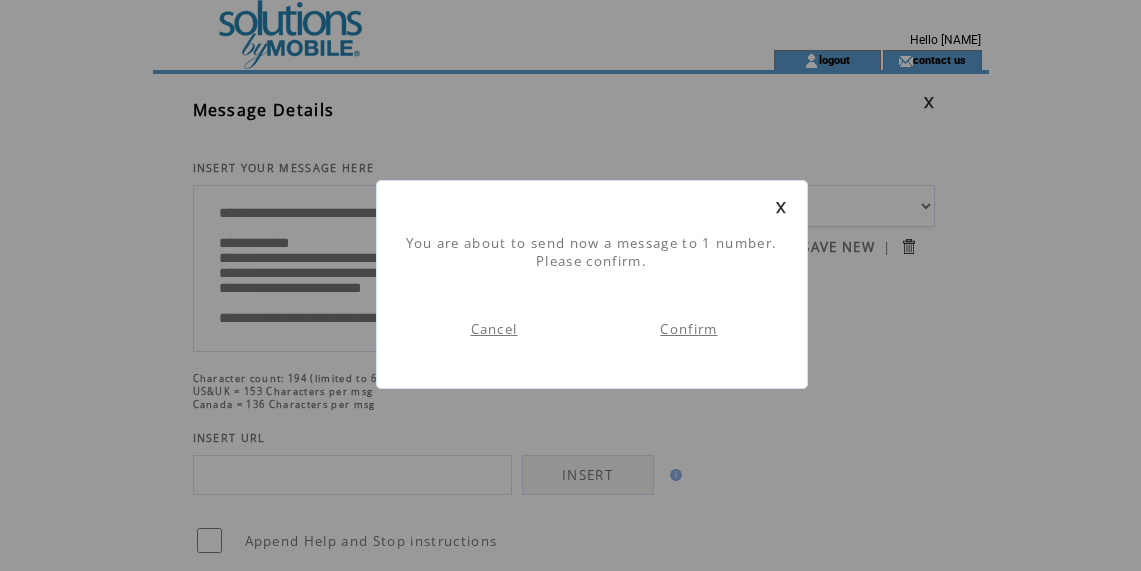 click on "Confirm" at bounding box center (688, 329) 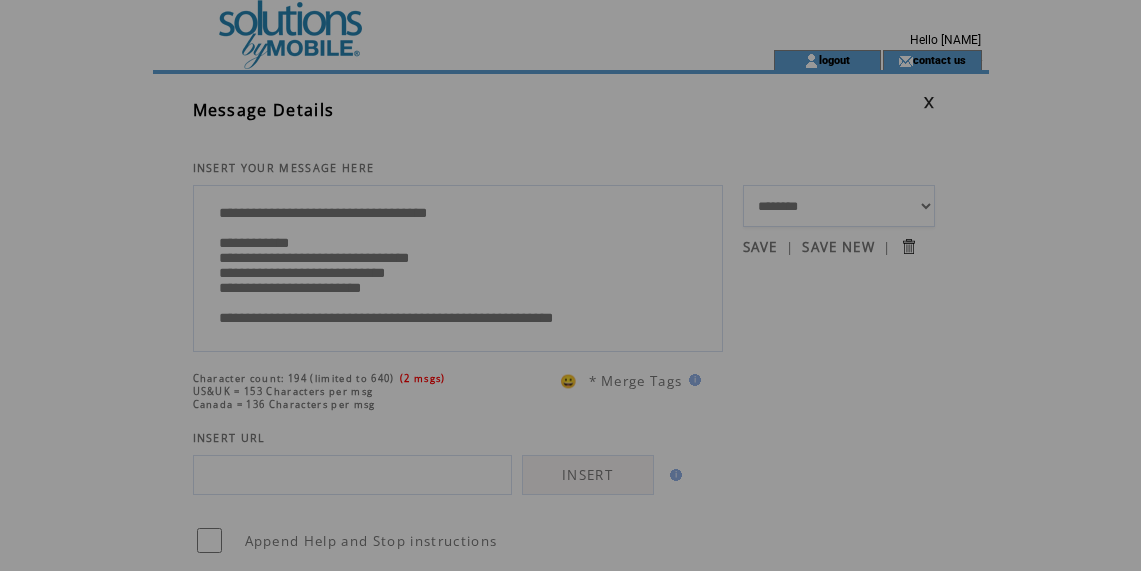 scroll, scrollTop: 0, scrollLeft: 0, axis: both 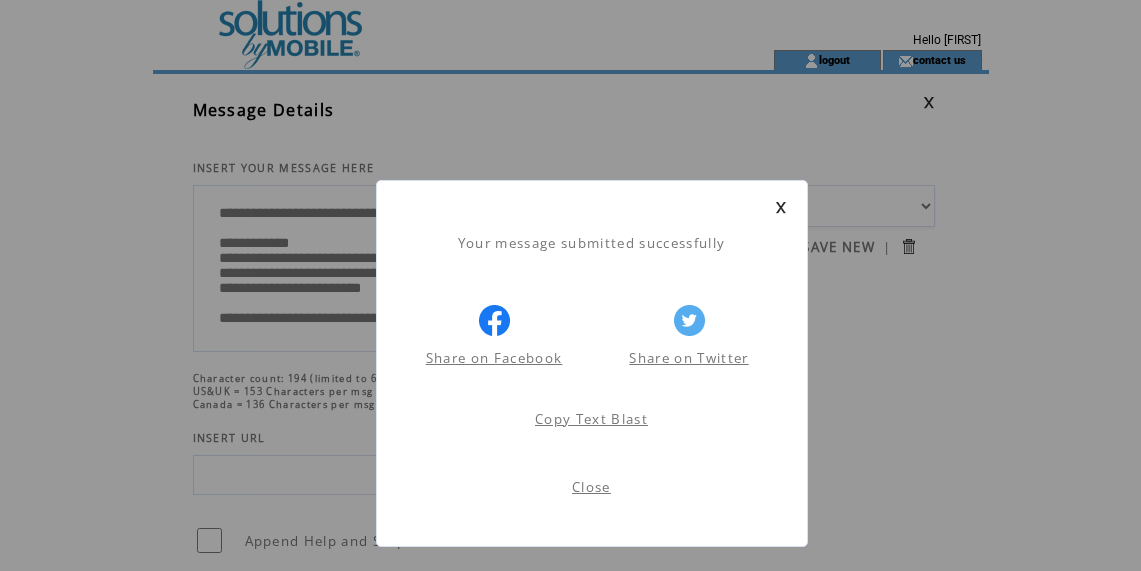 click on "Close" at bounding box center (591, 487) 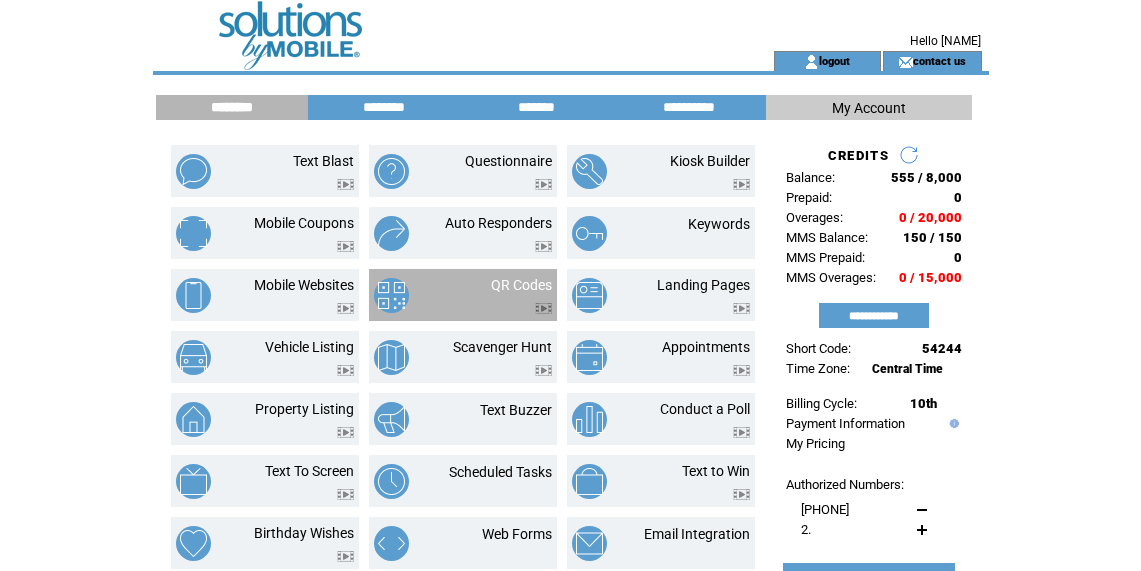 scroll, scrollTop: 0, scrollLeft: 0, axis: both 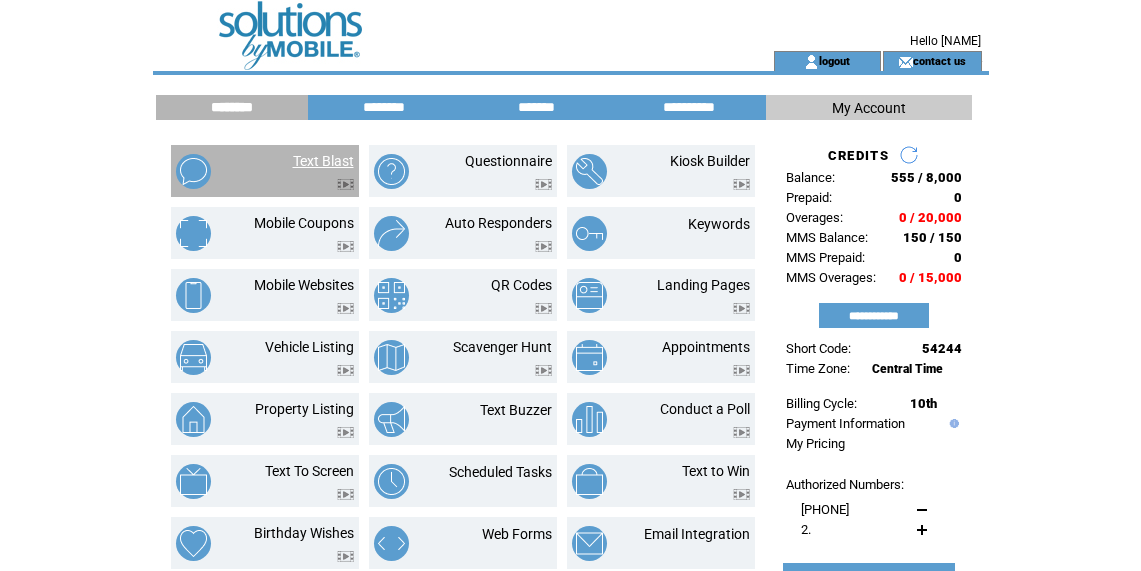 click on "Text Blast" at bounding box center [323, 161] 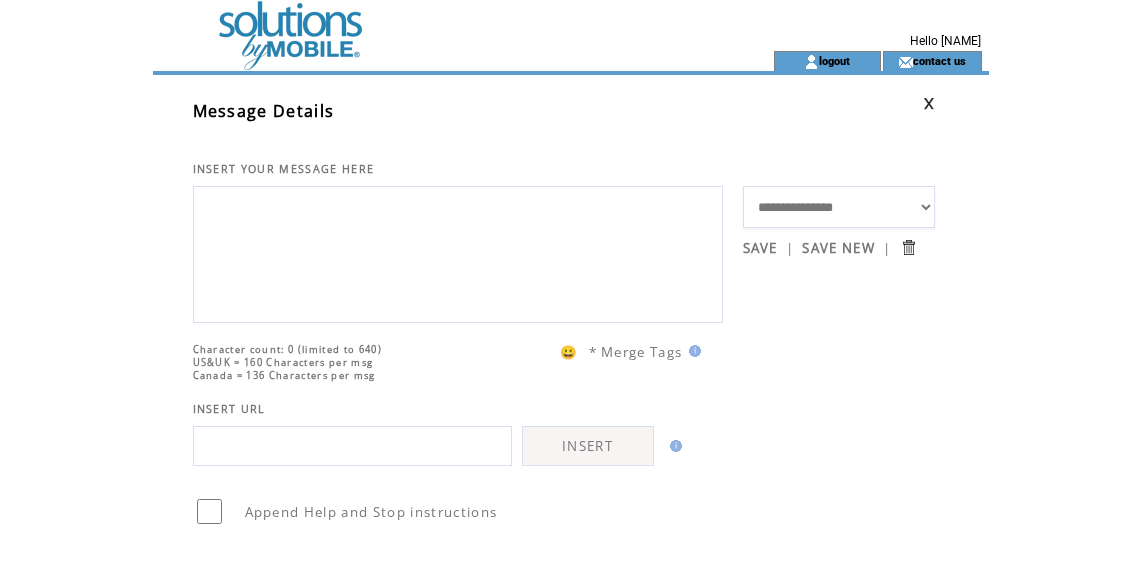 scroll, scrollTop: 0, scrollLeft: 0, axis: both 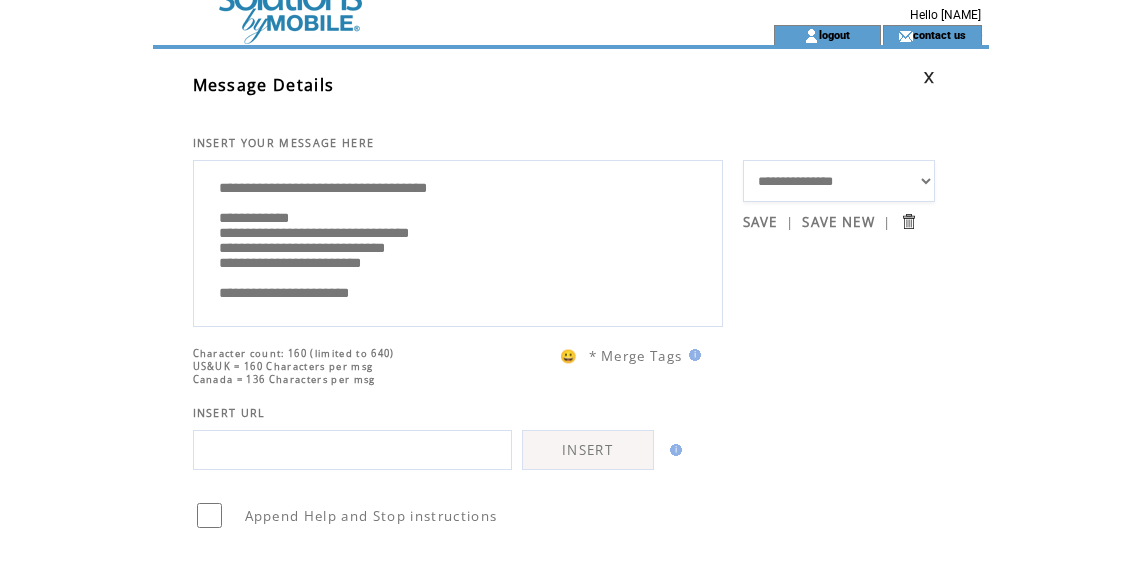drag, startPoint x: 215, startPoint y: 291, endPoint x: 488, endPoint y: 289, distance: 273.00732 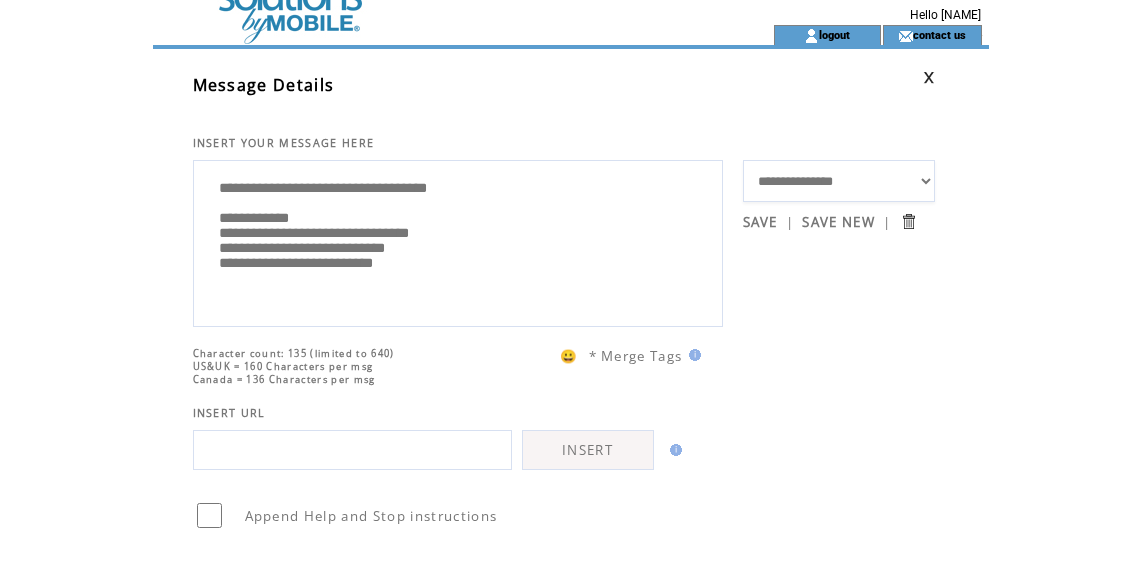 paste on "**********" 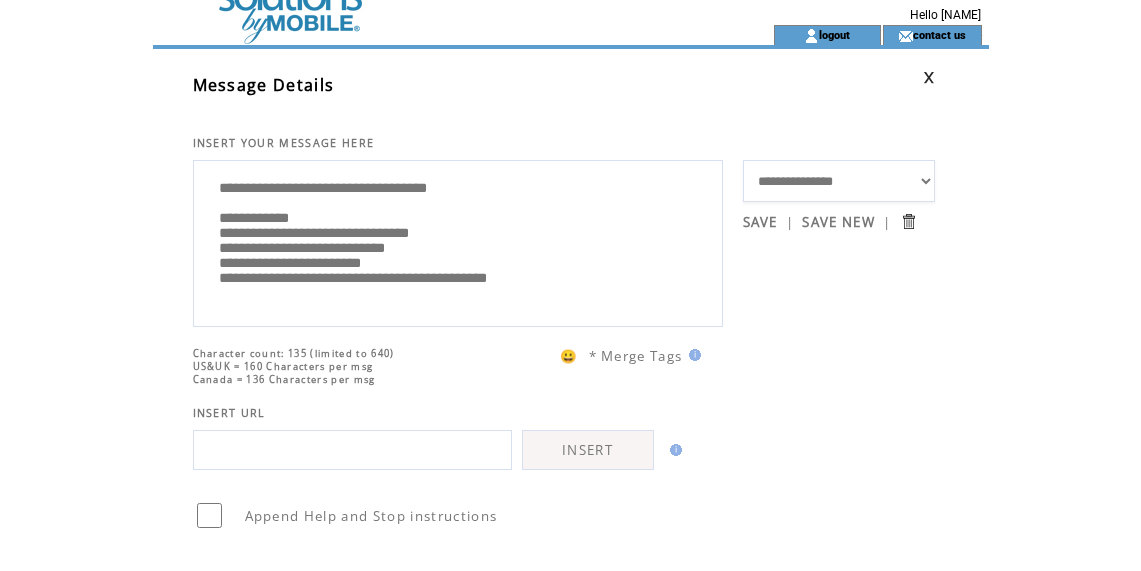 scroll, scrollTop: 40, scrollLeft: 0, axis: vertical 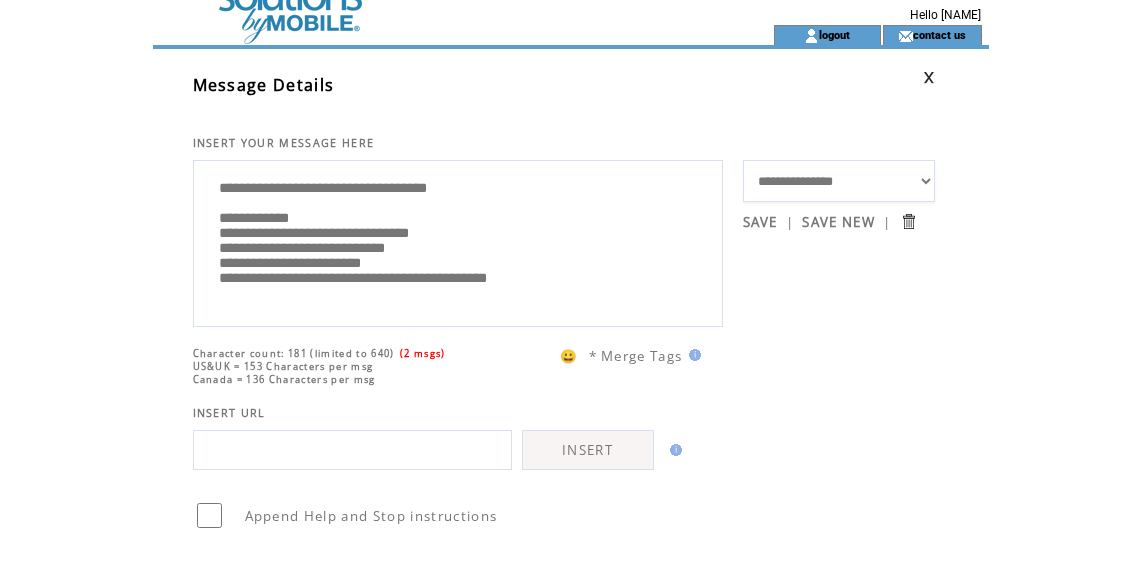 click on "**********" at bounding box center [458, 241] 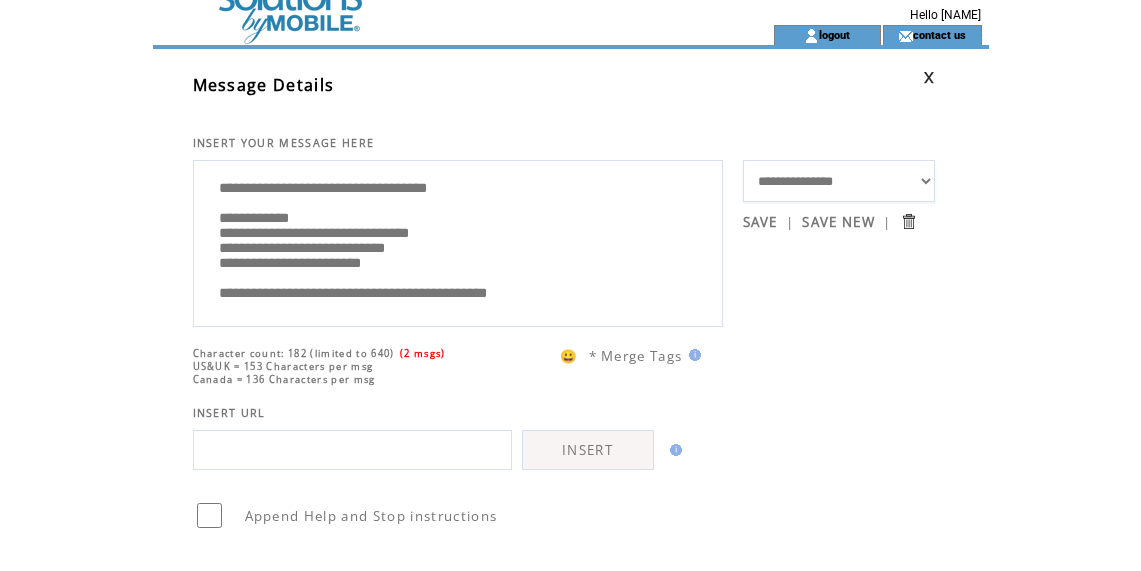 scroll, scrollTop: 54, scrollLeft: 0, axis: vertical 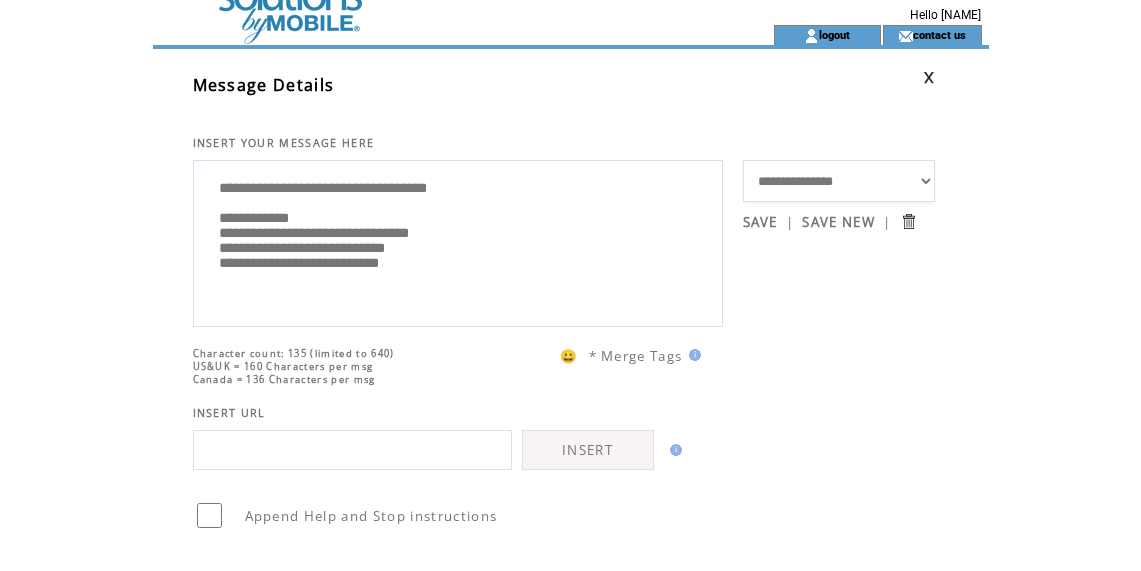 drag, startPoint x: 214, startPoint y: 196, endPoint x: 519, endPoint y: 347, distance: 340.33218 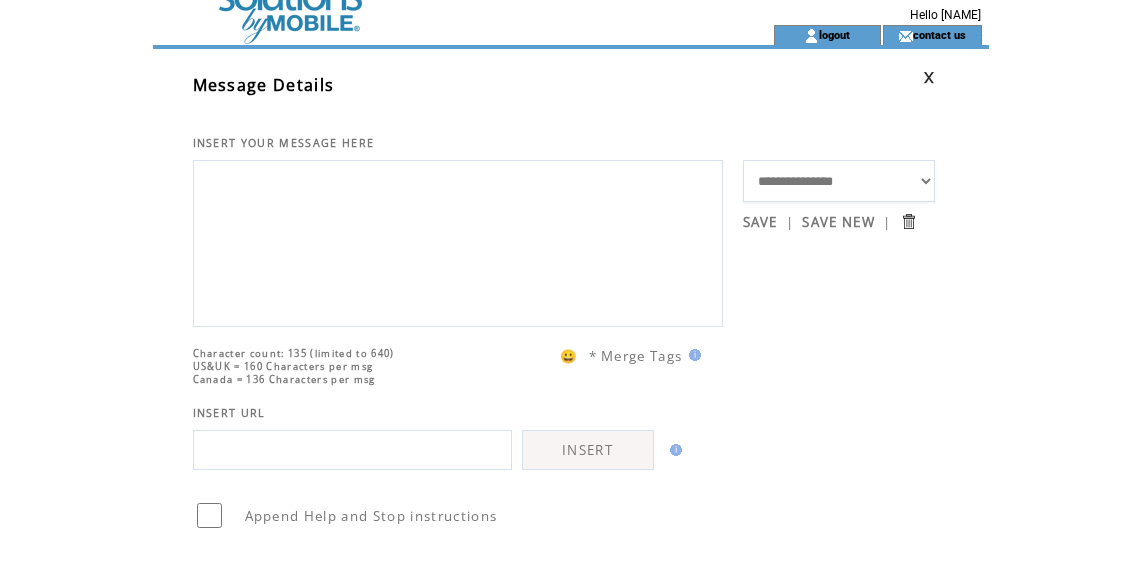 scroll, scrollTop: 0, scrollLeft: 0, axis: both 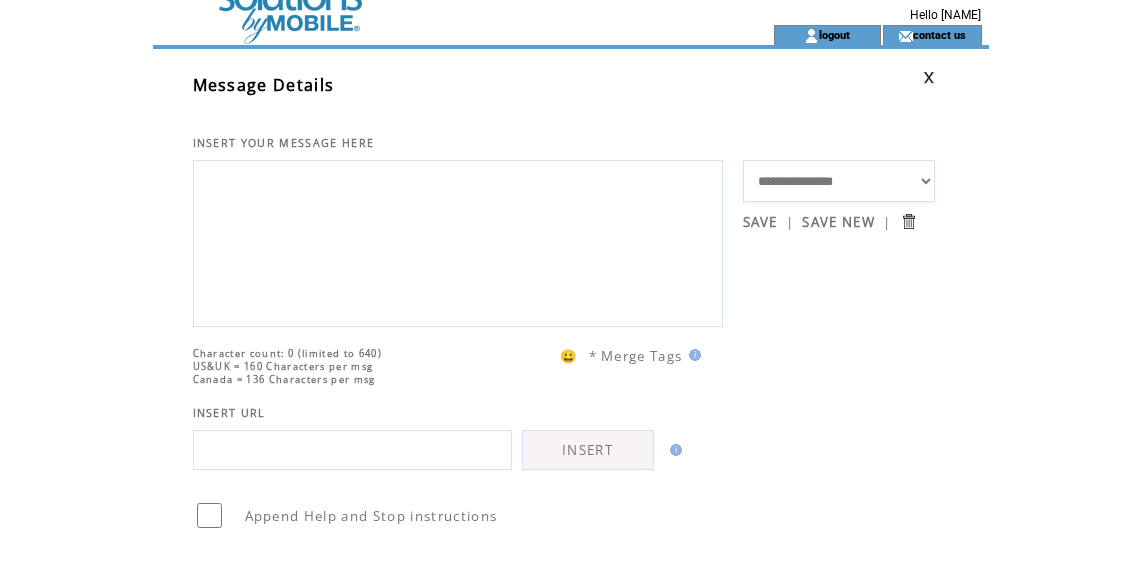 type 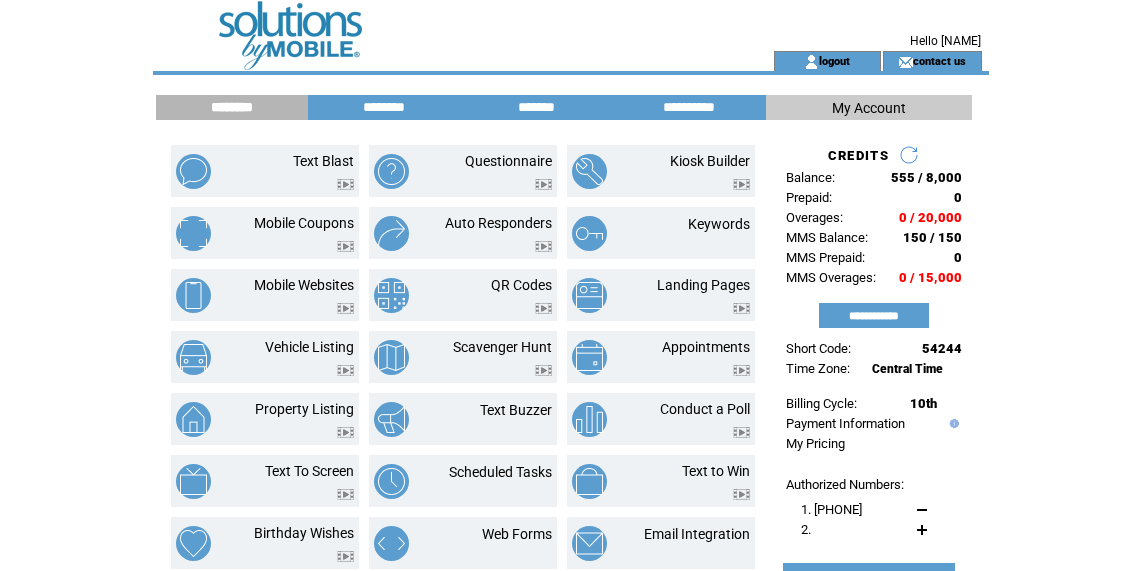 scroll, scrollTop: 0, scrollLeft: 0, axis: both 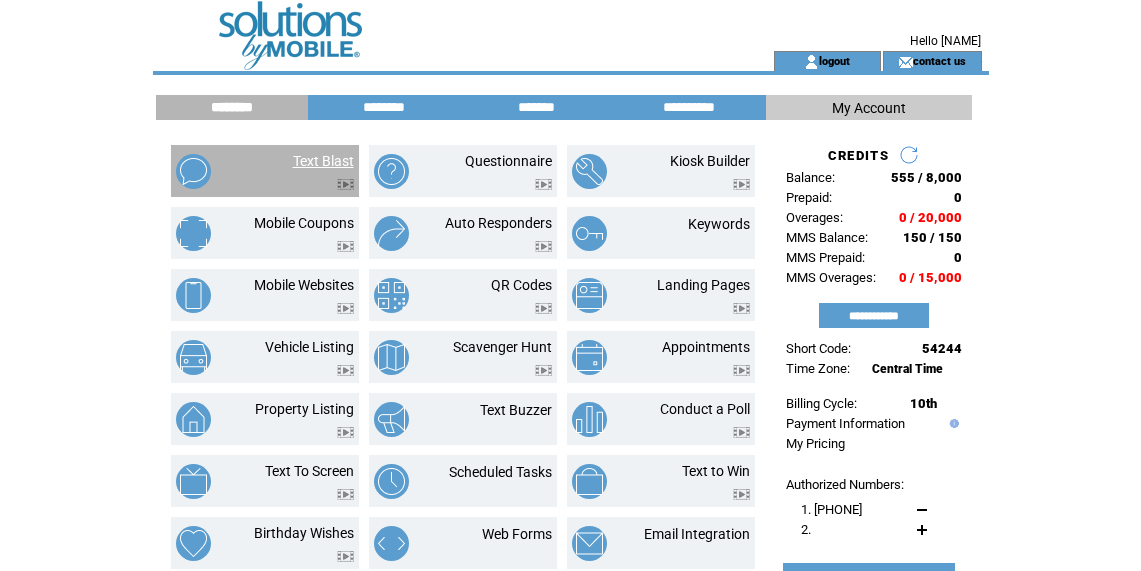click on "Text Blast" at bounding box center [323, 161] 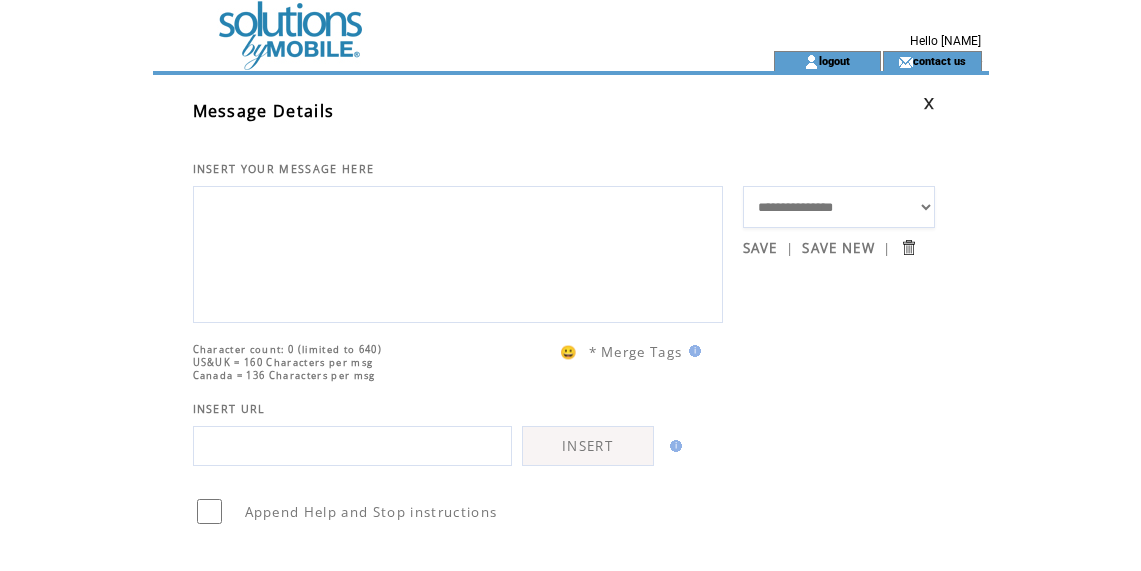 scroll, scrollTop: 0, scrollLeft: 0, axis: both 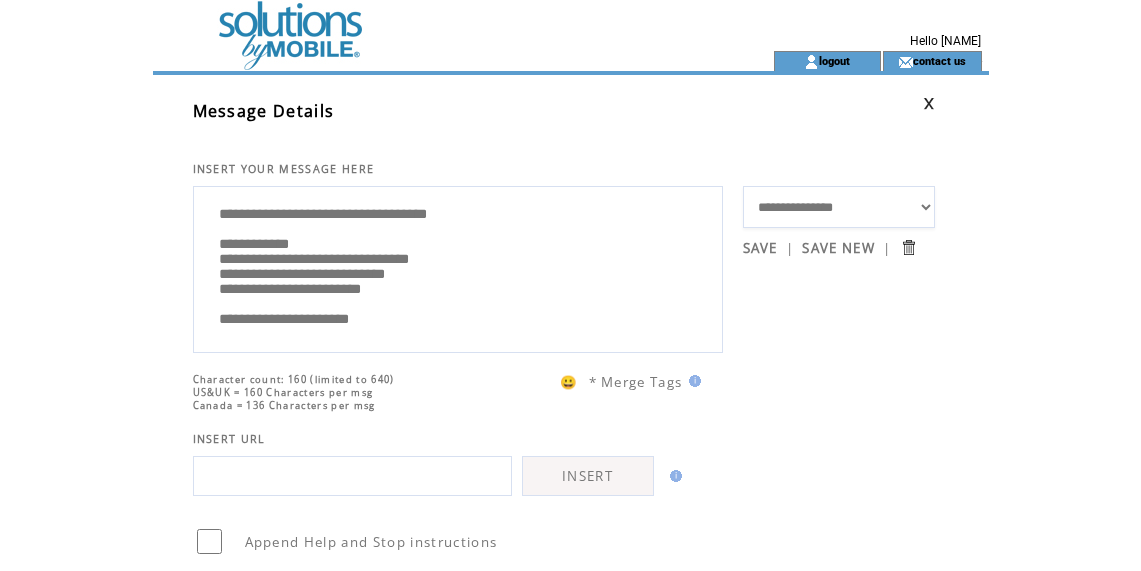 click on "**********" at bounding box center (458, 267) 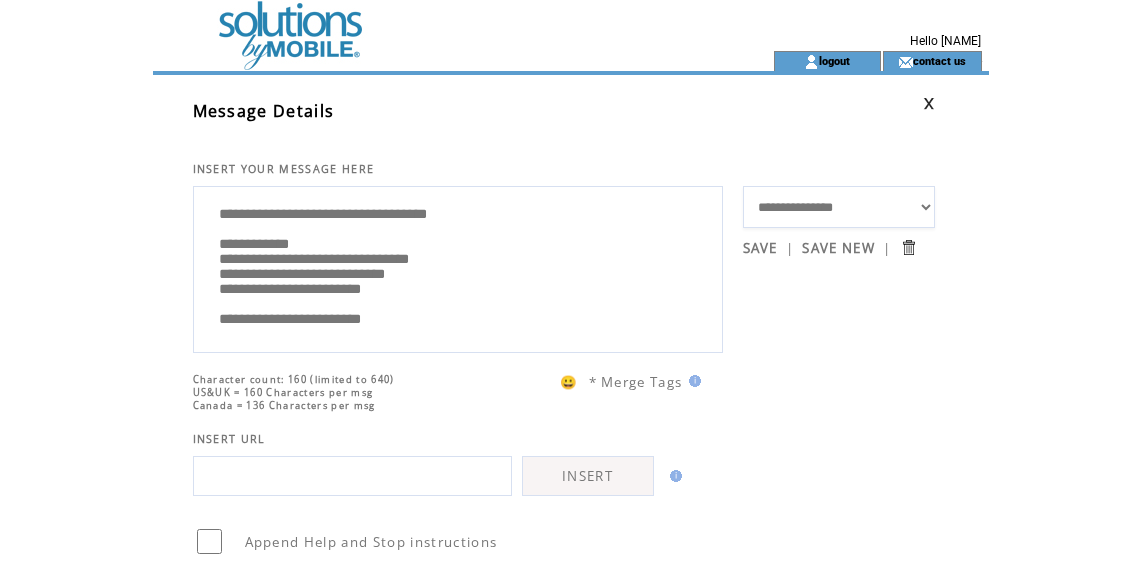 scroll, scrollTop: 0, scrollLeft: 0, axis: both 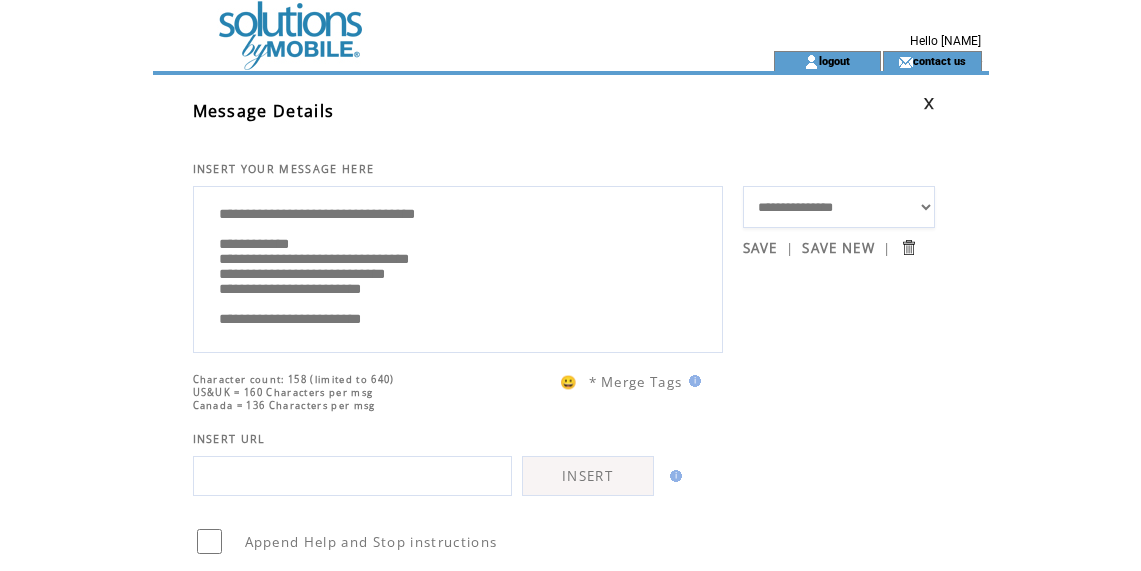 click on "**********" at bounding box center (458, 267) 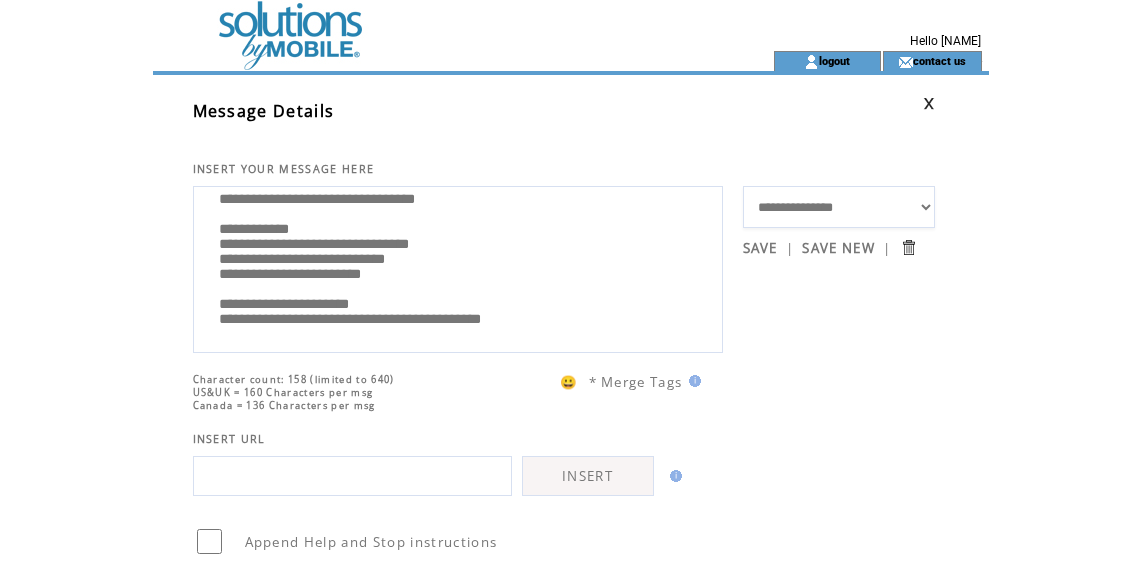 scroll, scrollTop: 60, scrollLeft: 0, axis: vertical 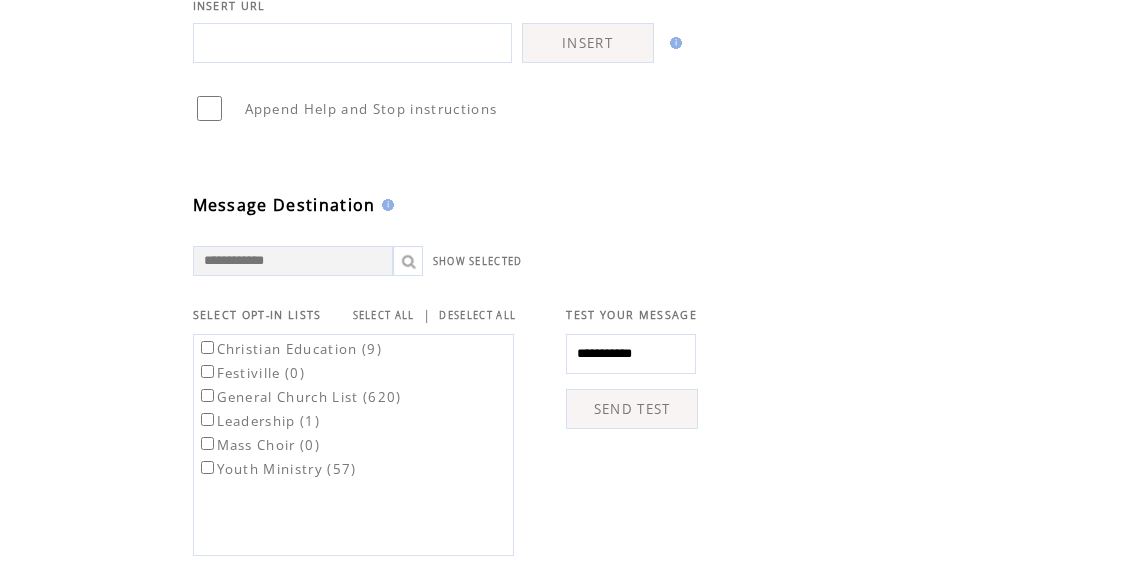 type on "**********" 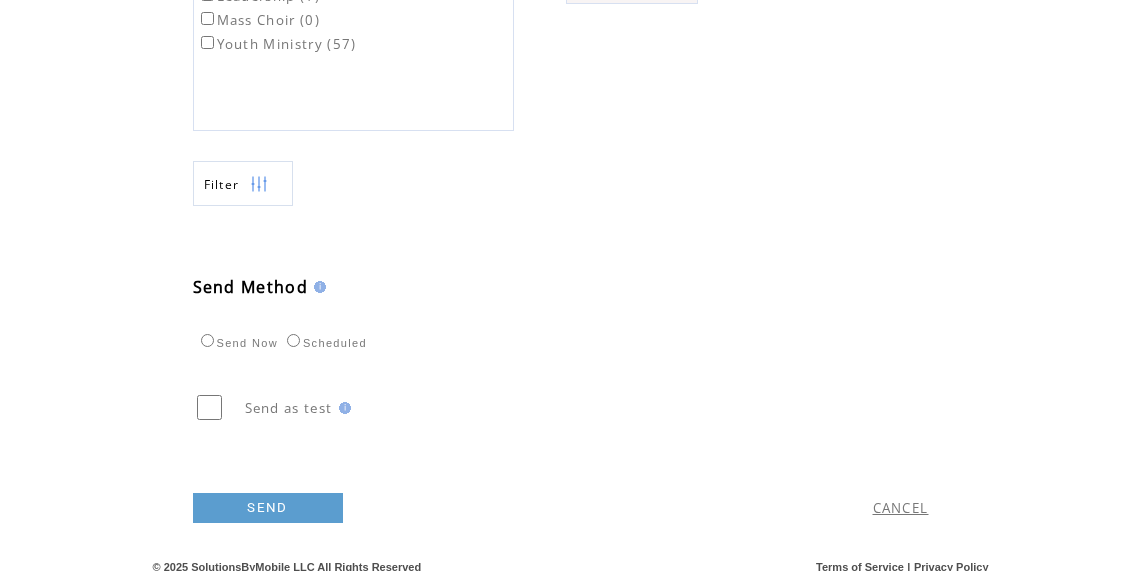 scroll, scrollTop: 922, scrollLeft: 0, axis: vertical 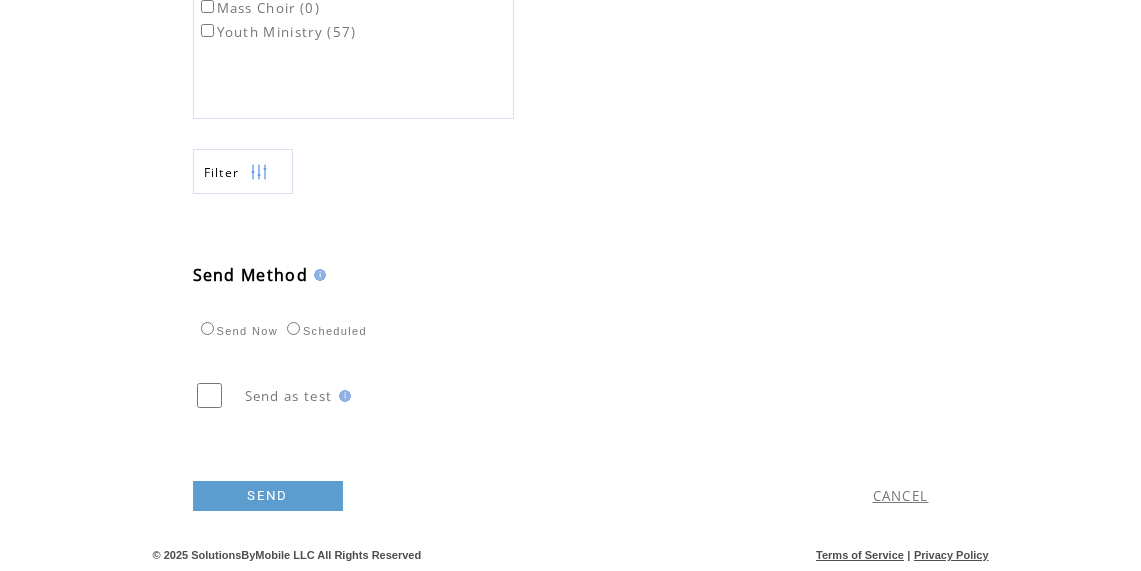 click on "SEND" at bounding box center (268, 496) 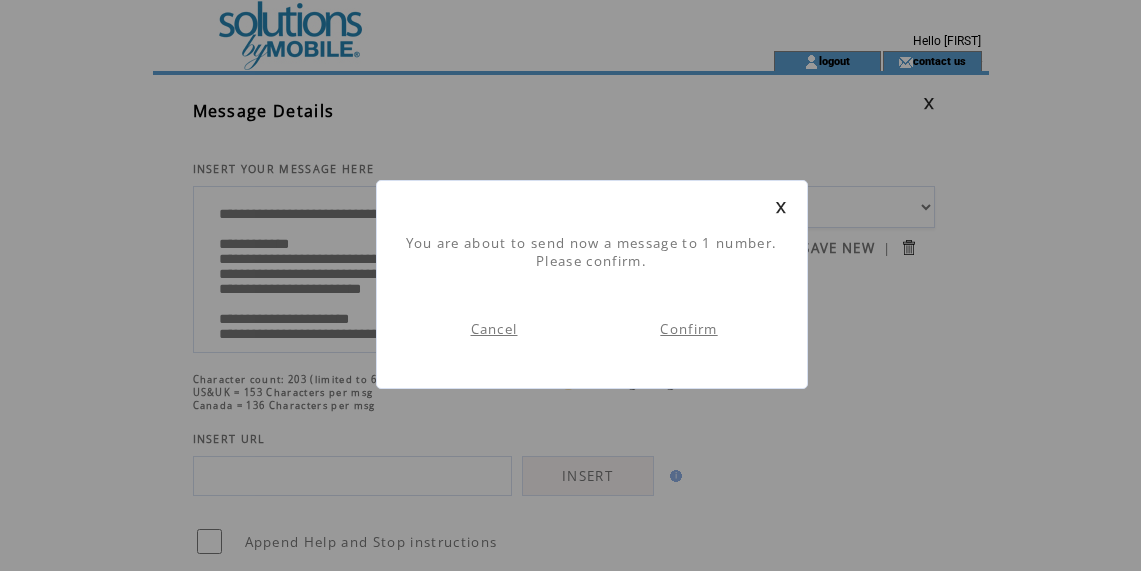 scroll, scrollTop: 1, scrollLeft: 0, axis: vertical 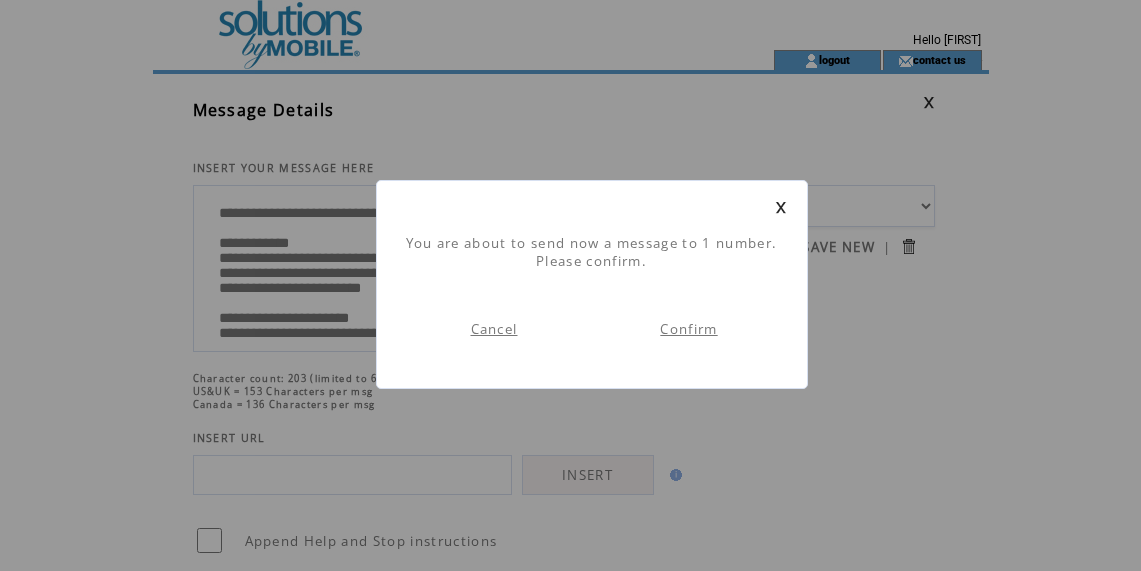 click on "Confirm" at bounding box center (688, 329) 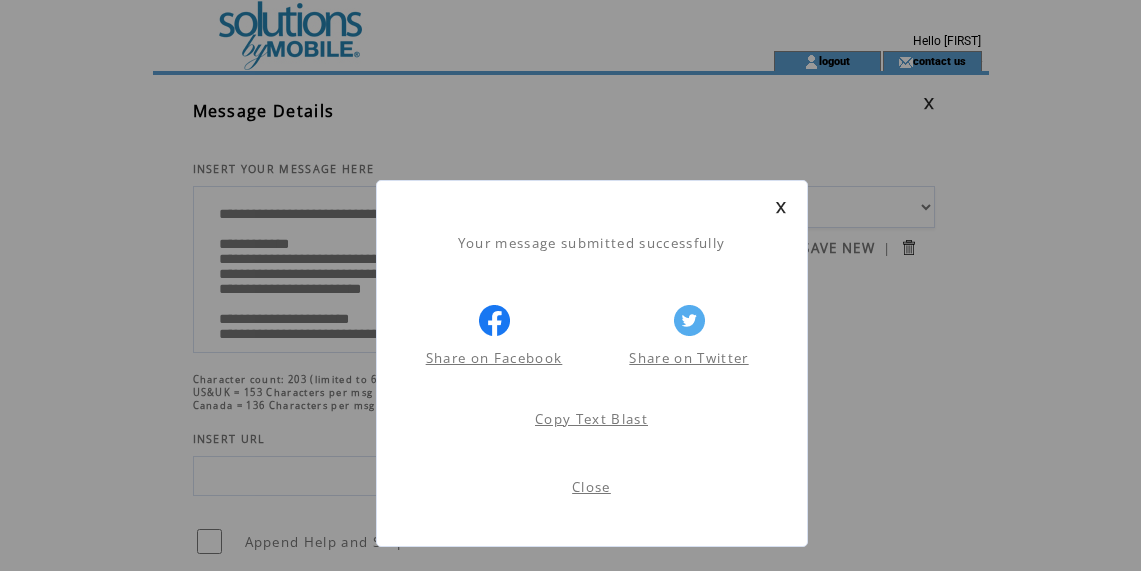 scroll, scrollTop: 1, scrollLeft: 0, axis: vertical 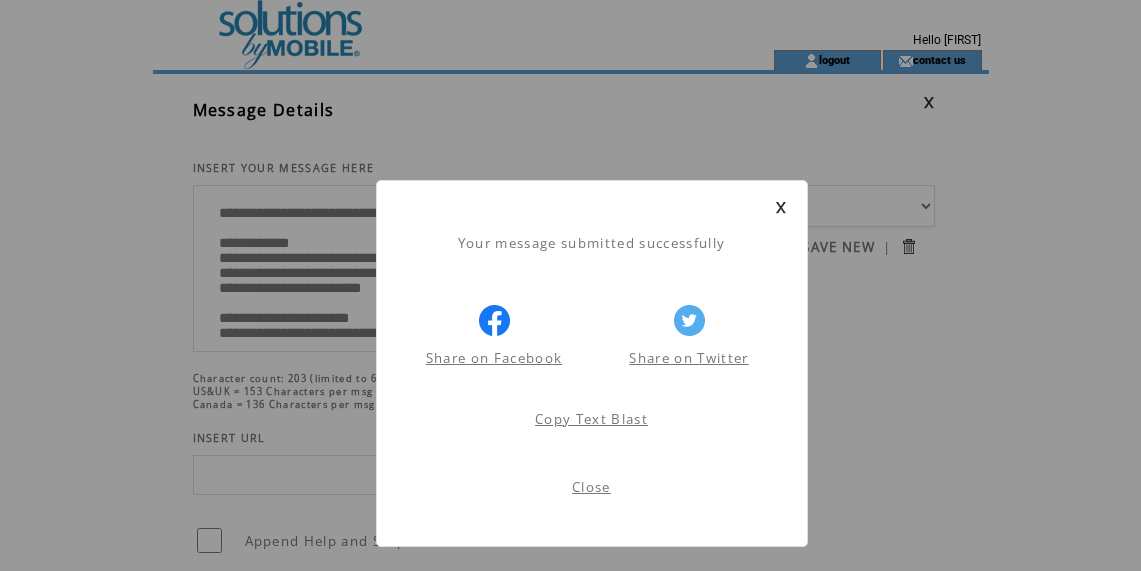 click on "Copy Text Blast" at bounding box center [591, 419] 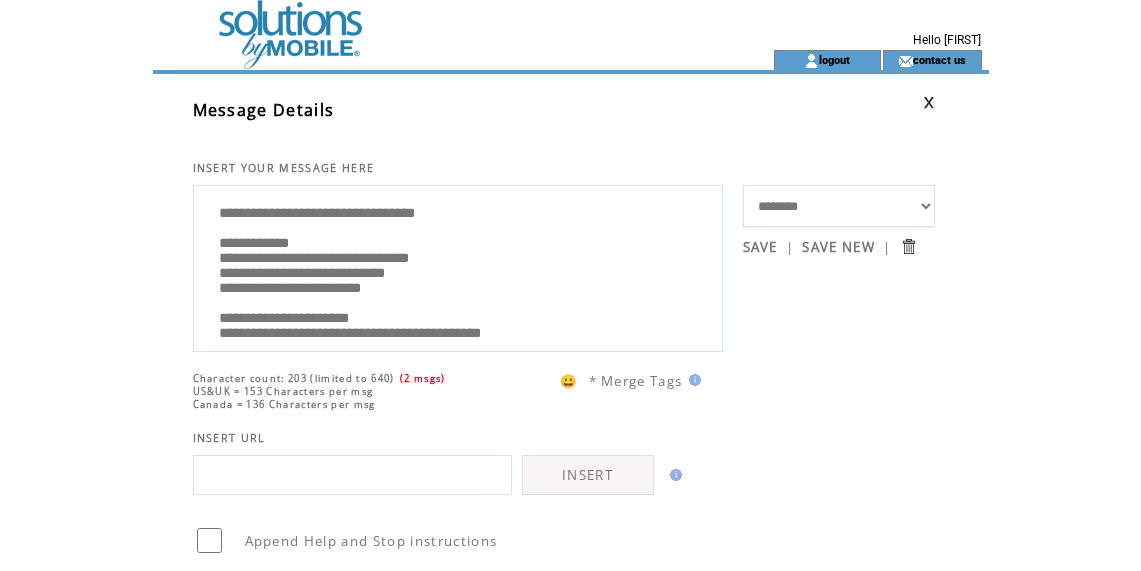 scroll, scrollTop: 60, scrollLeft: 0, axis: vertical 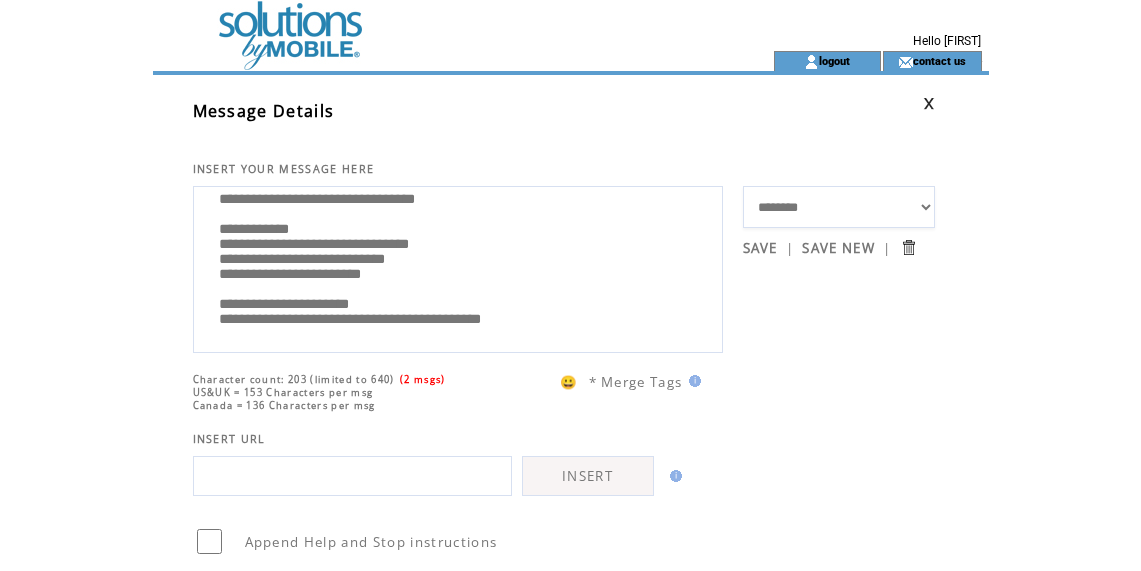 click on "**********" at bounding box center (458, 267) 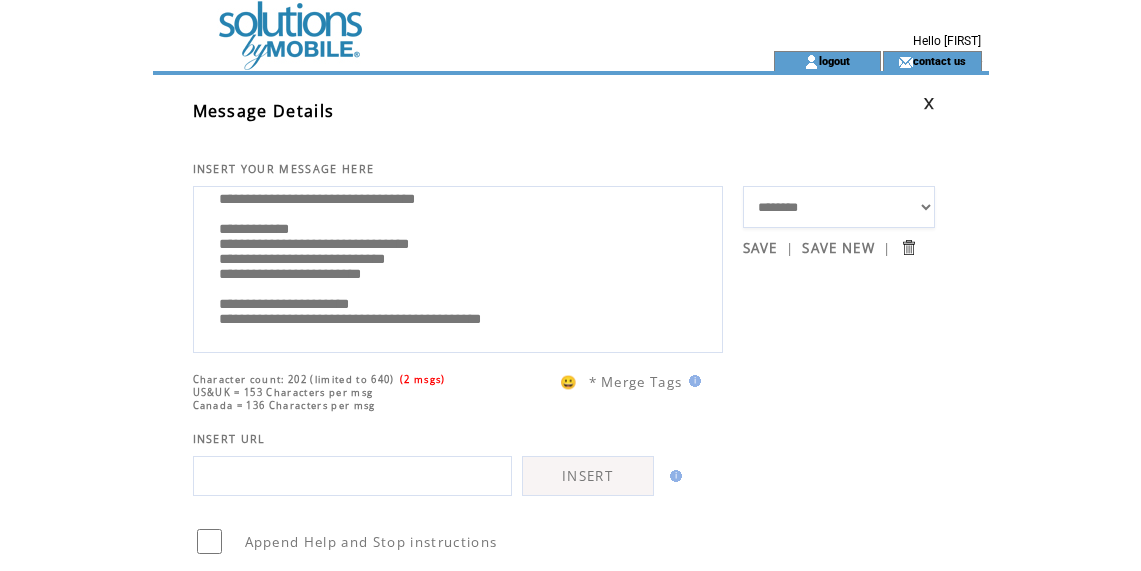 scroll, scrollTop: 60, scrollLeft: 0, axis: vertical 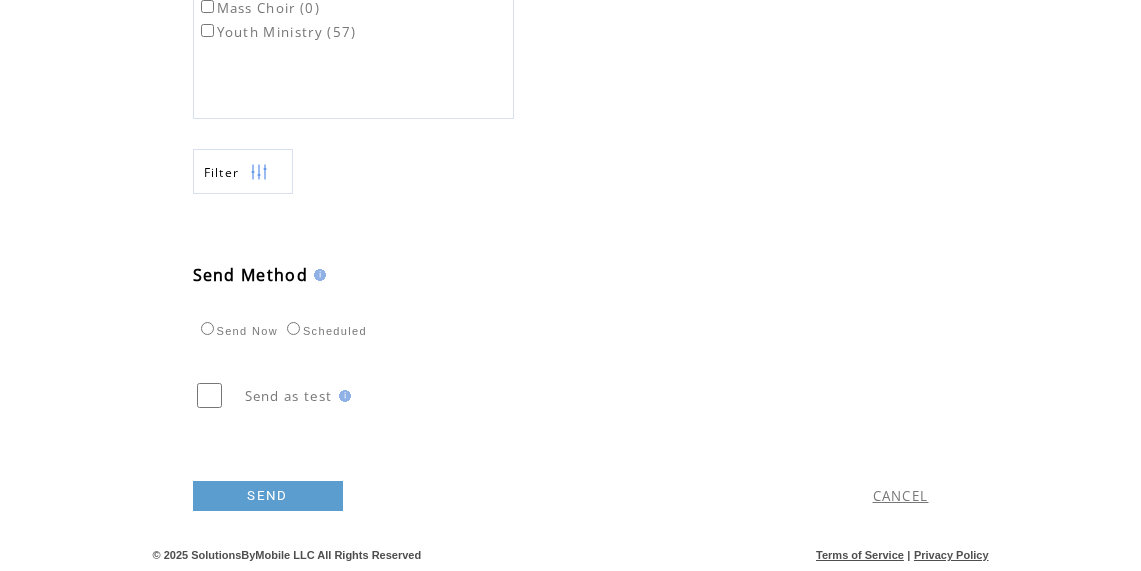 click on "SEND" at bounding box center [268, 496] 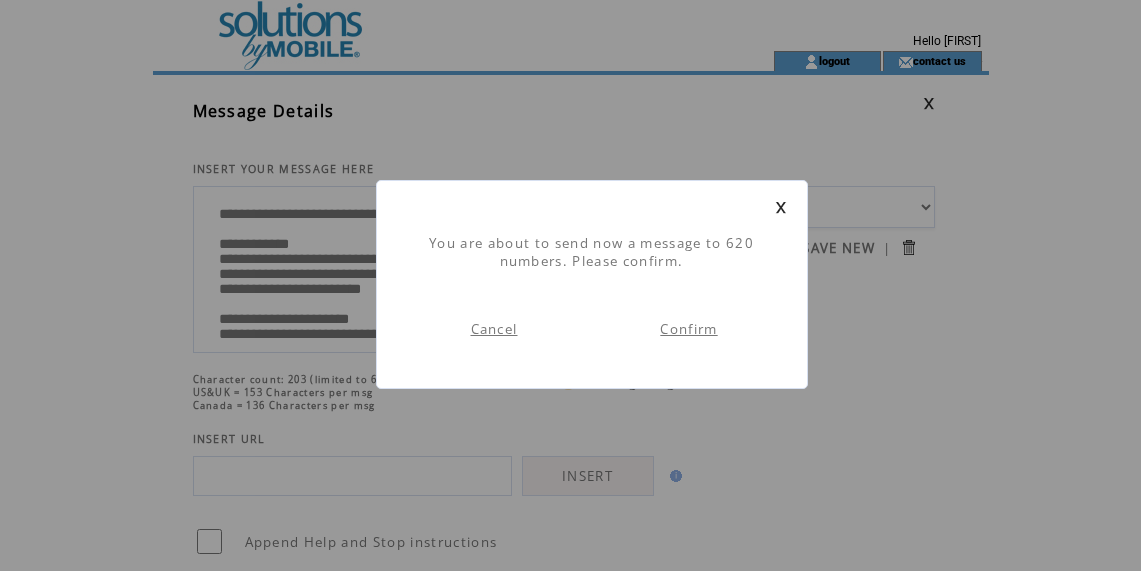 scroll, scrollTop: 1, scrollLeft: 0, axis: vertical 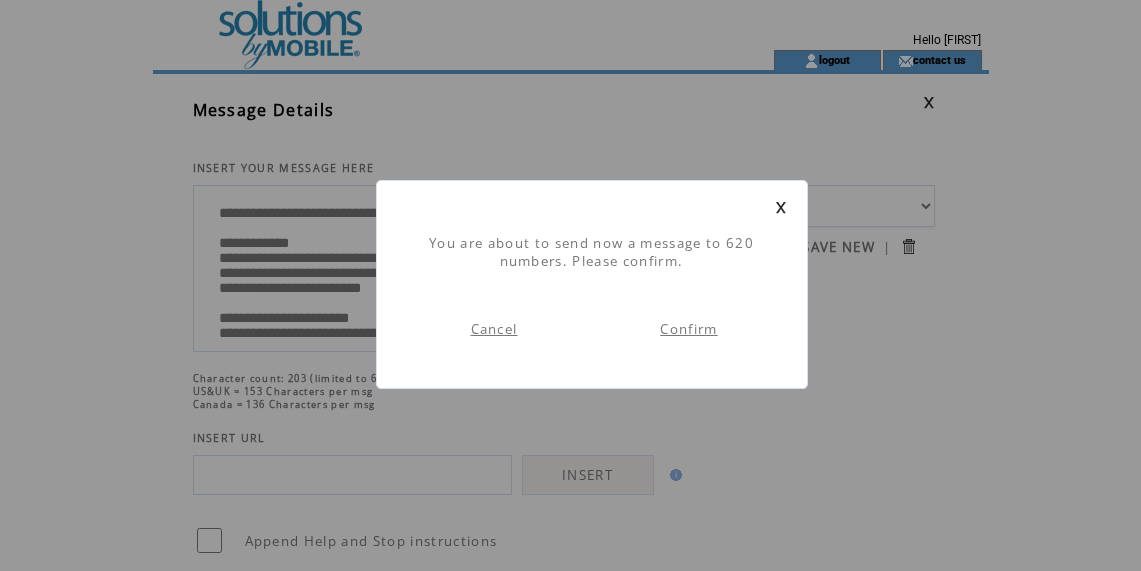 click on "Confirm" at bounding box center (688, 329) 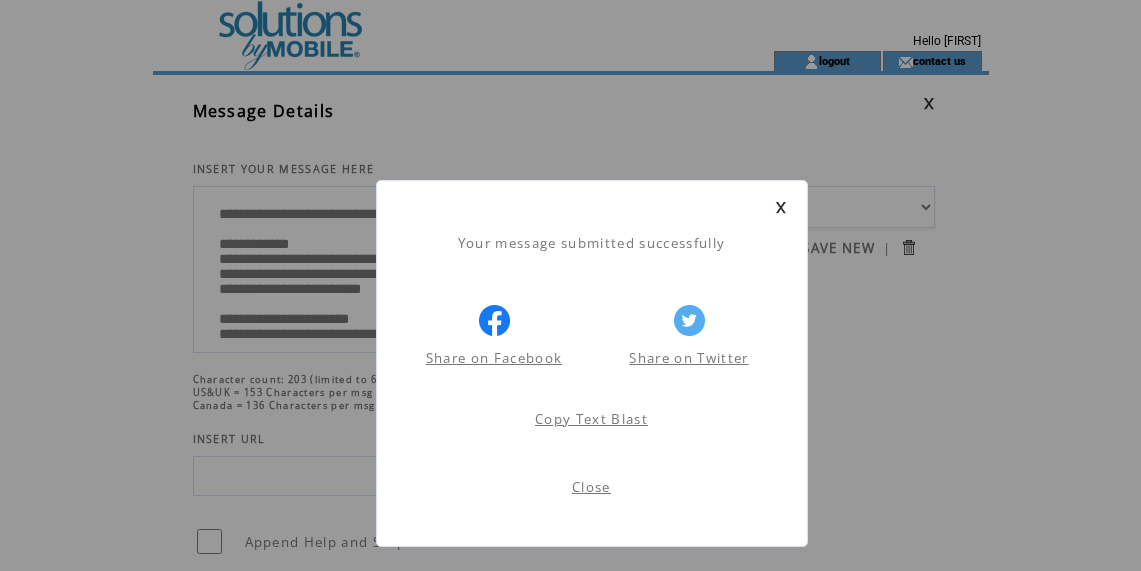 scroll, scrollTop: 1, scrollLeft: 0, axis: vertical 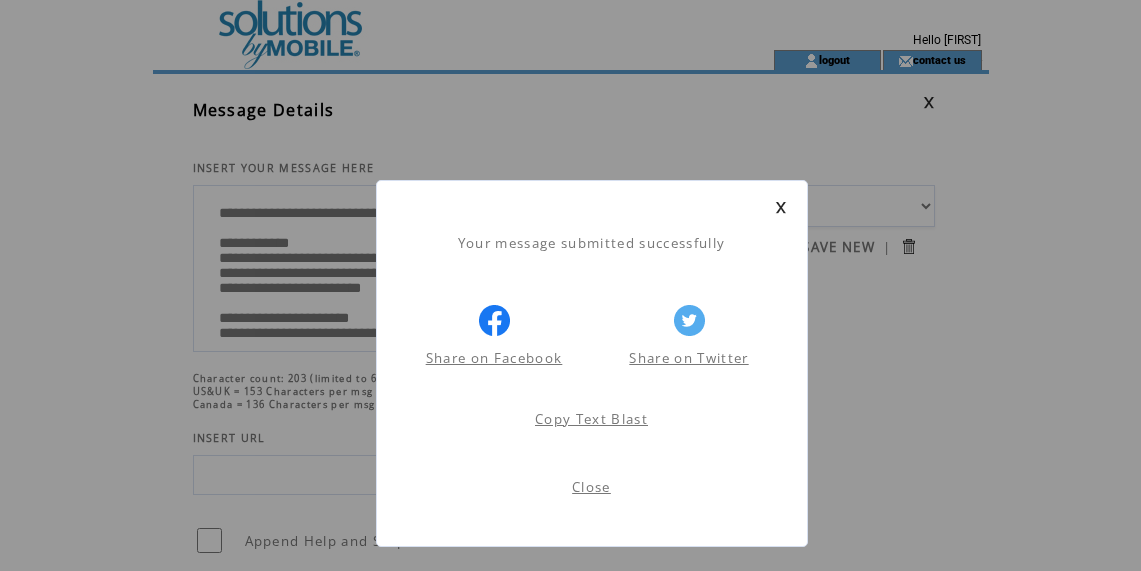 click on "Close" at bounding box center [591, 487] 